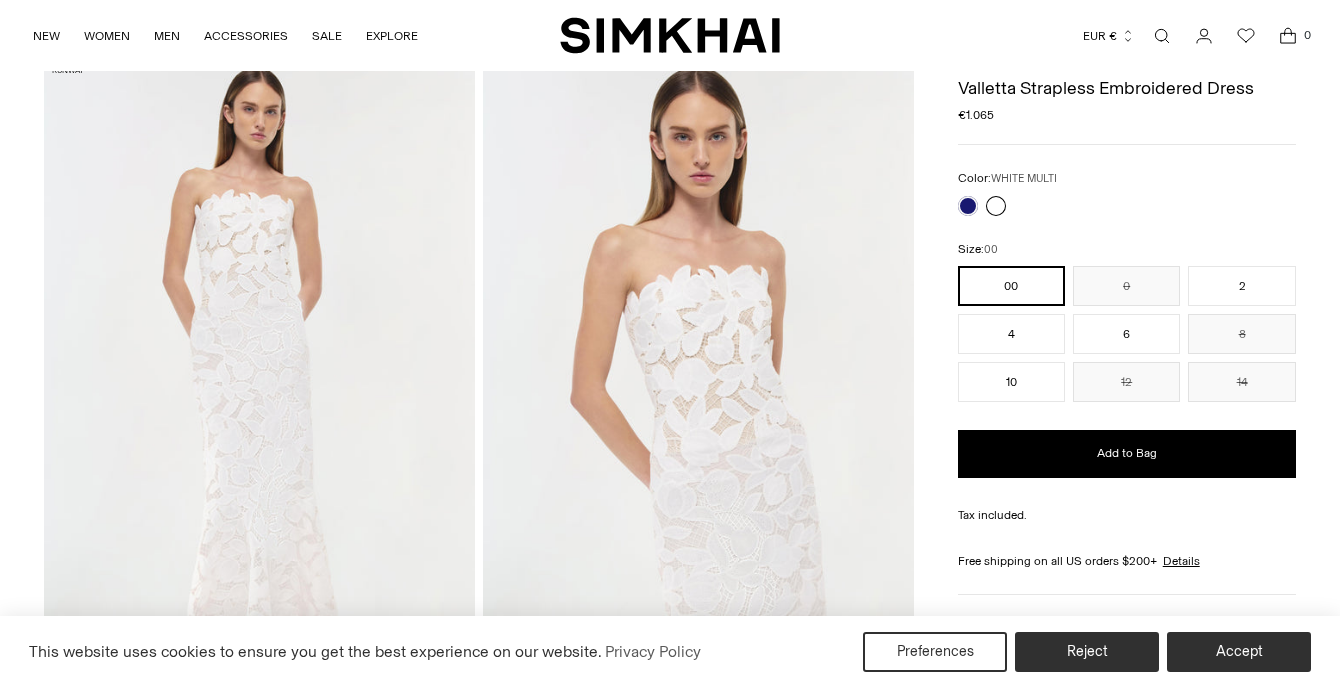 scroll, scrollTop: 349, scrollLeft: 0, axis: vertical 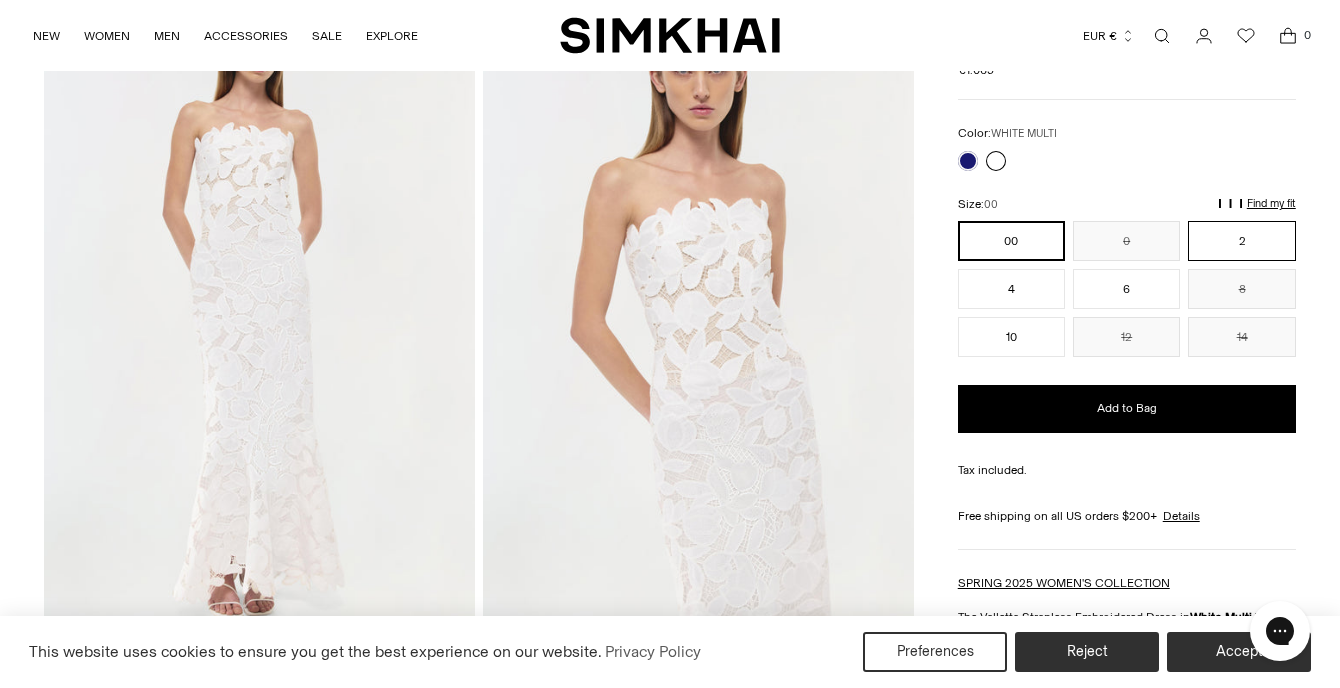 click on "2" at bounding box center [1241, 241] 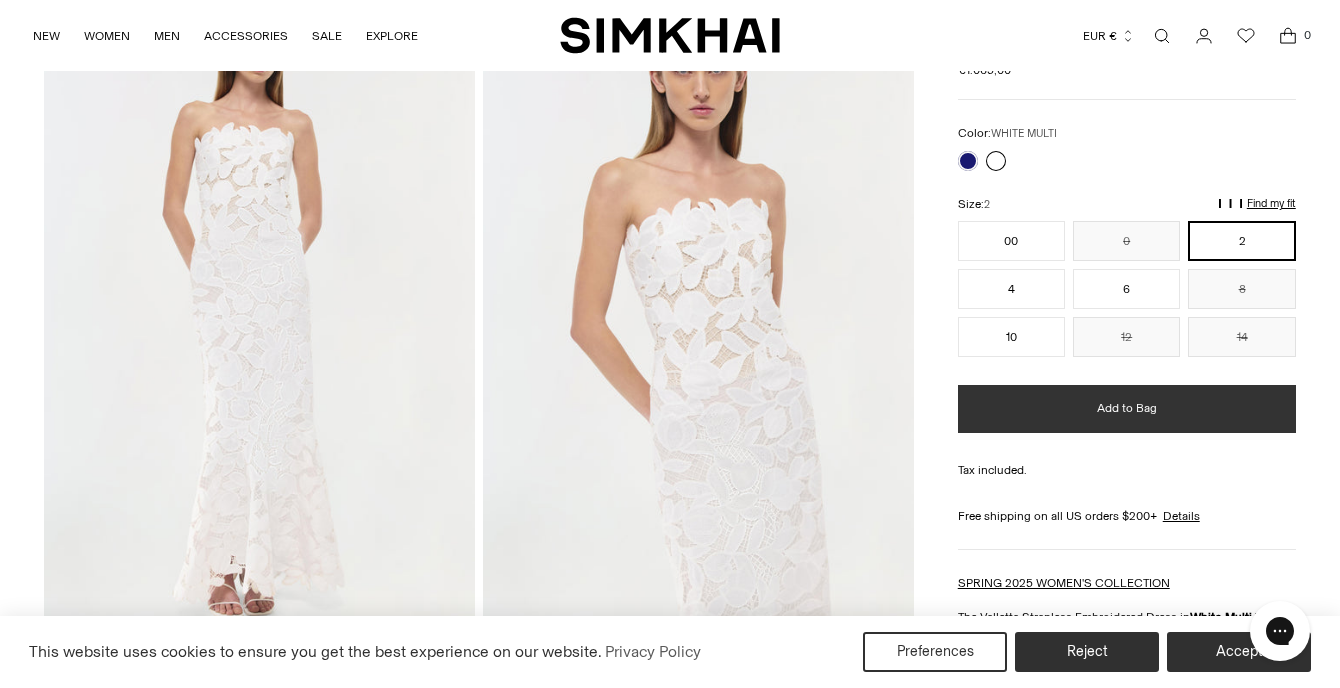 click on "Add to Bag" at bounding box center [1127, 409] 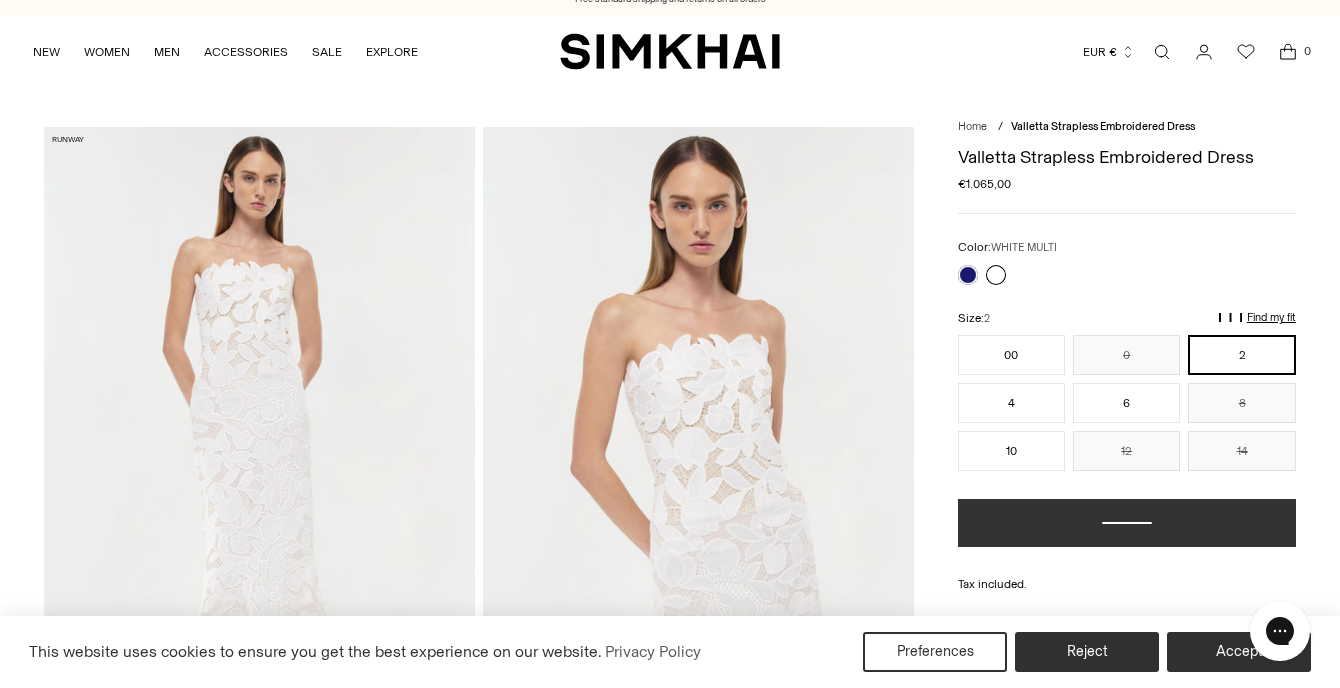 scroll, scrollTop: 0, scrollLeft: 0, axis: both 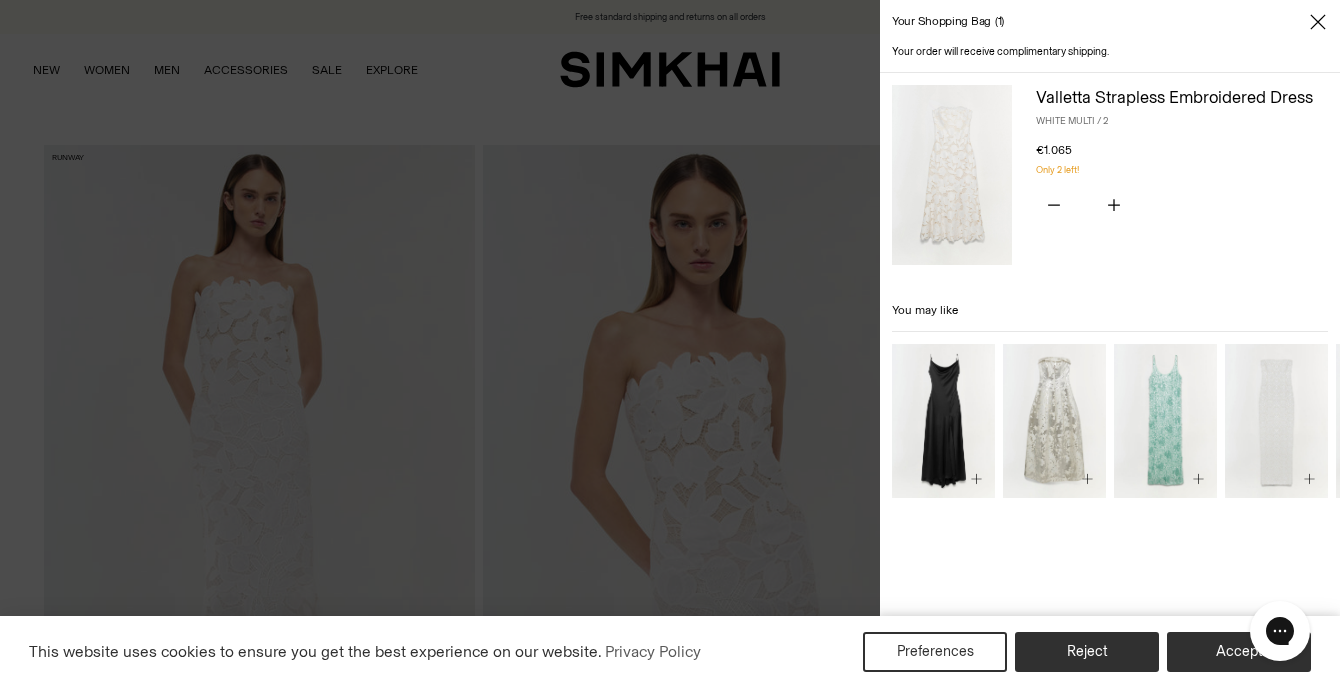 click 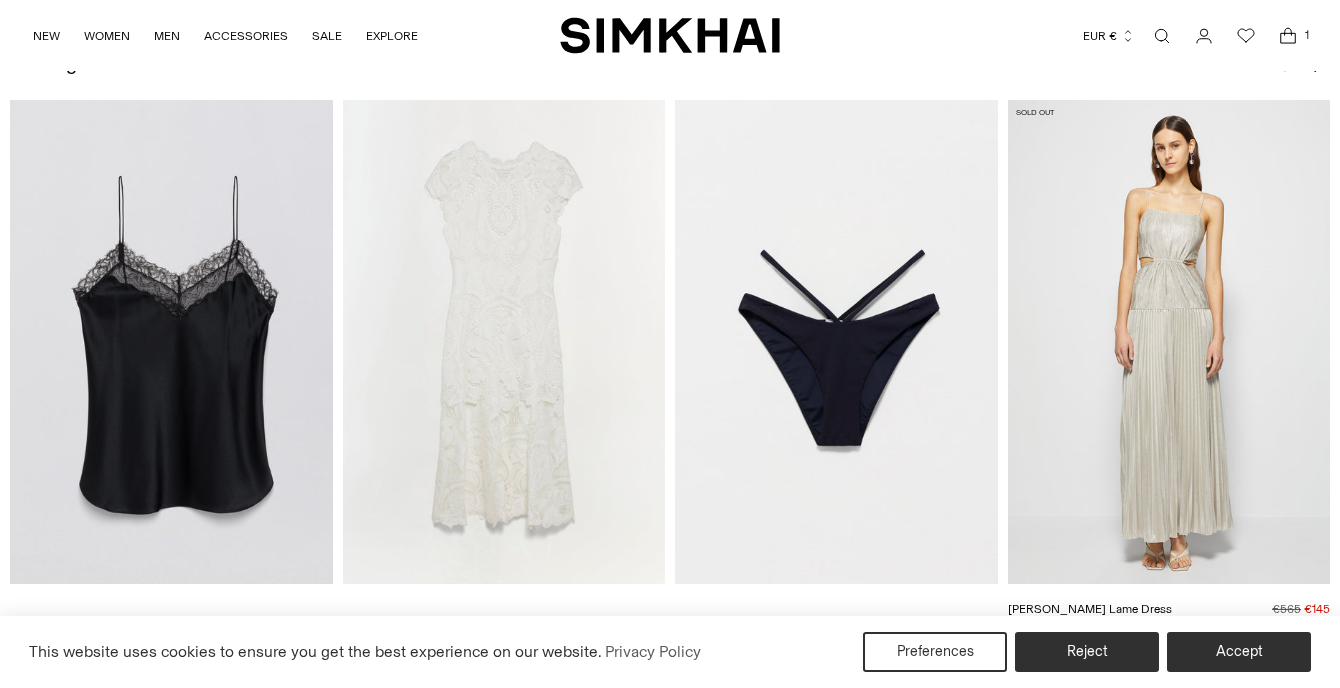 scroll, scrollTop: 2065, scrollLeft: 0, axis: vertical 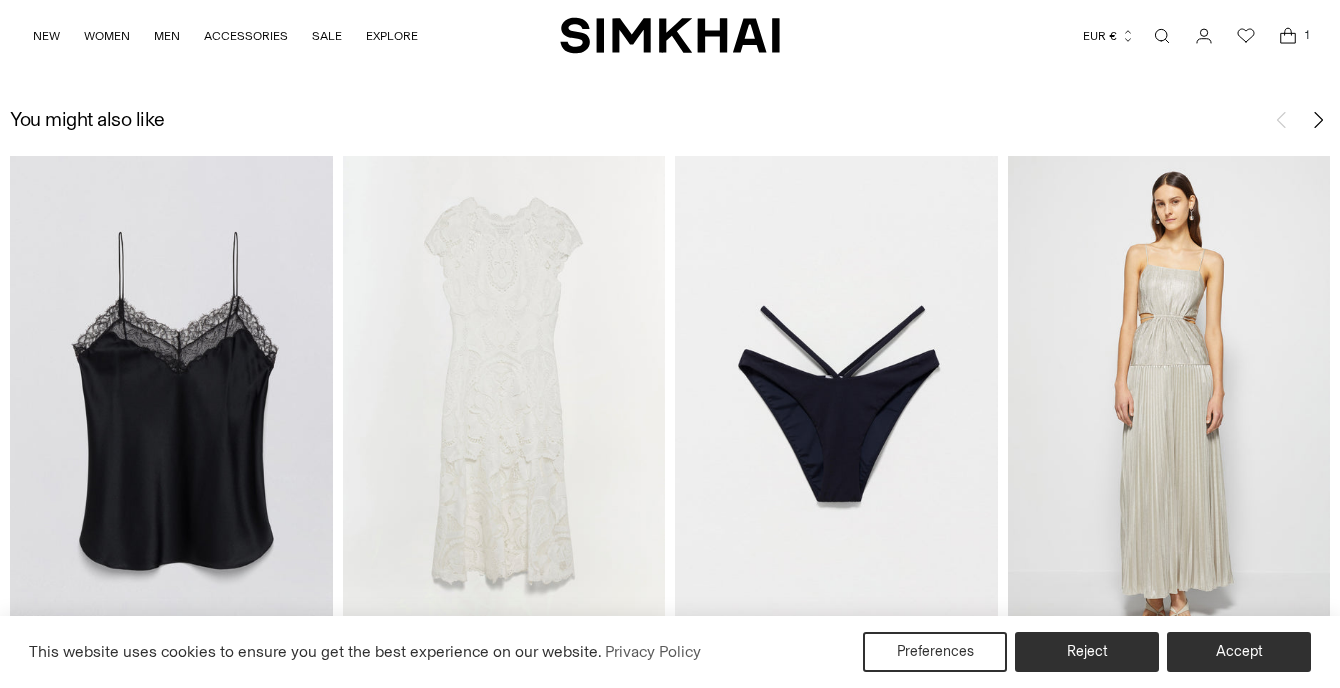 click 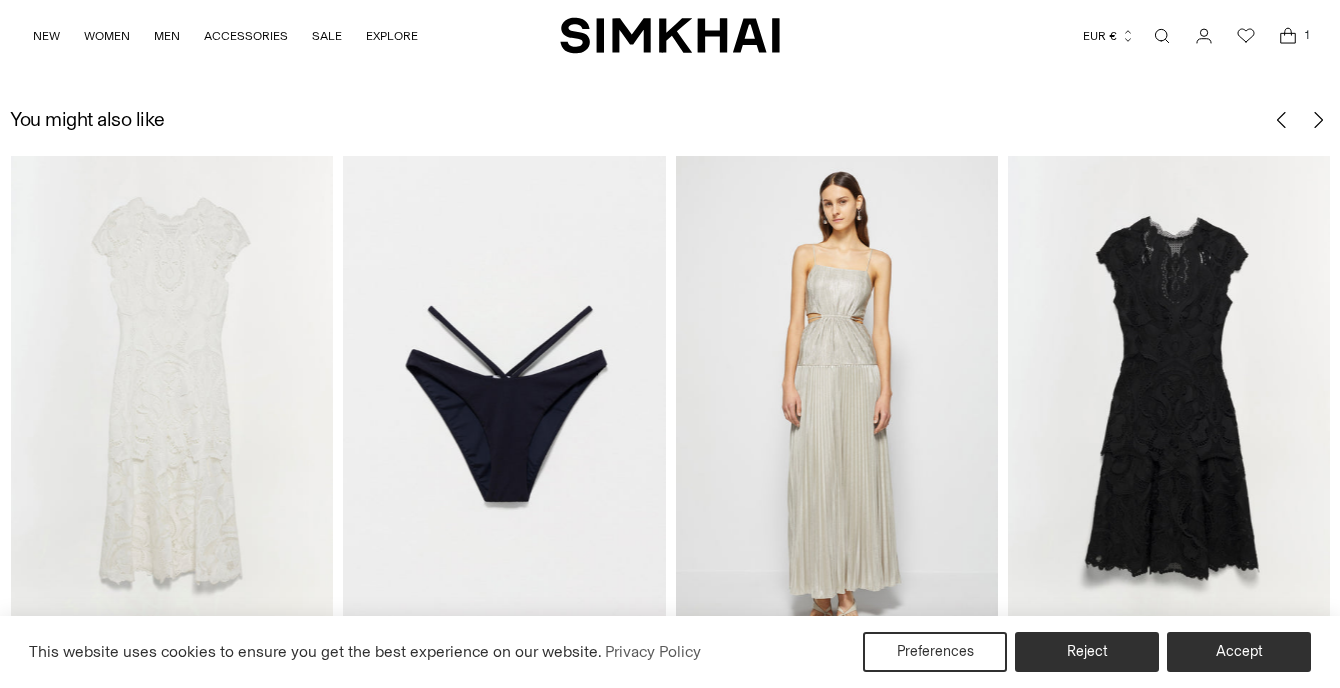 click 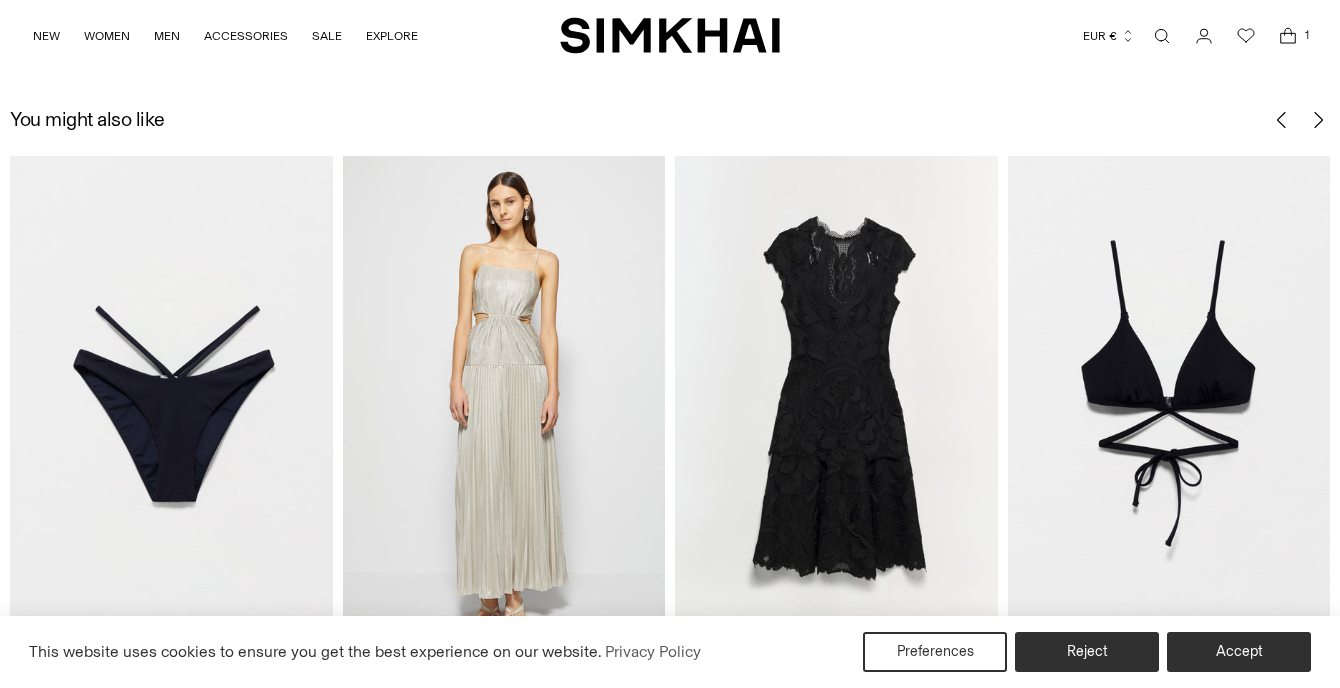 click 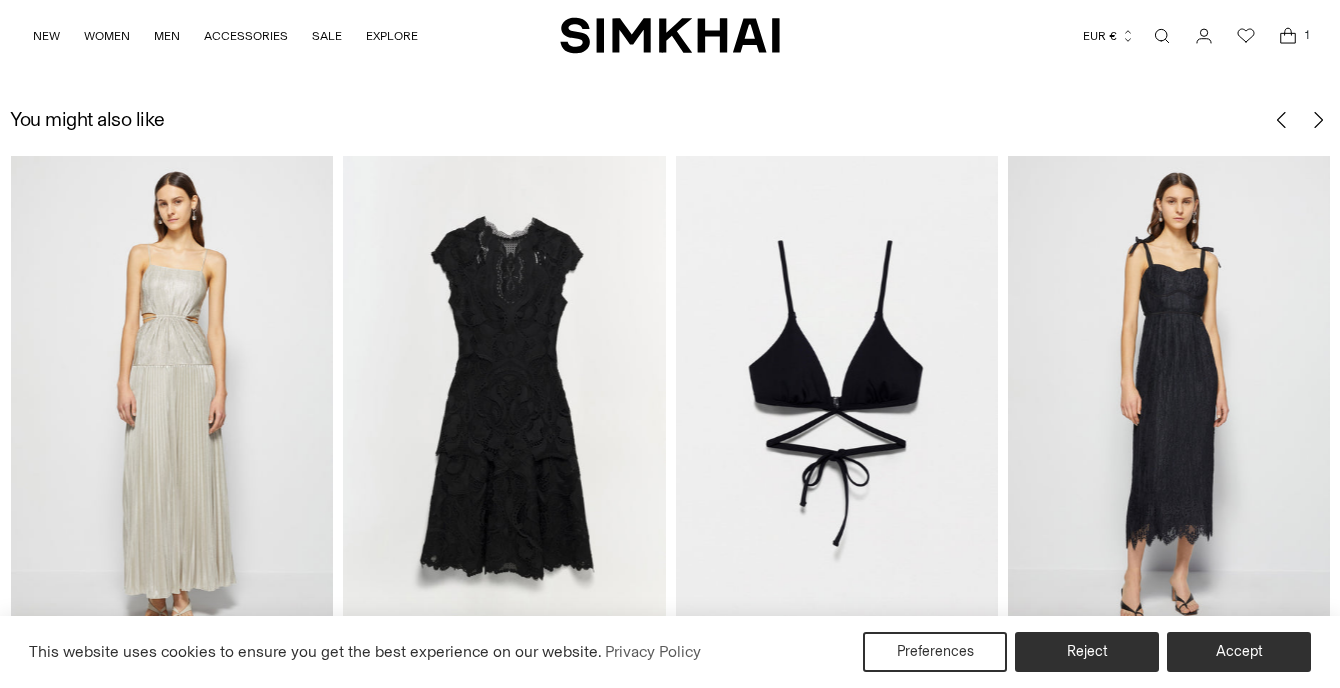 click 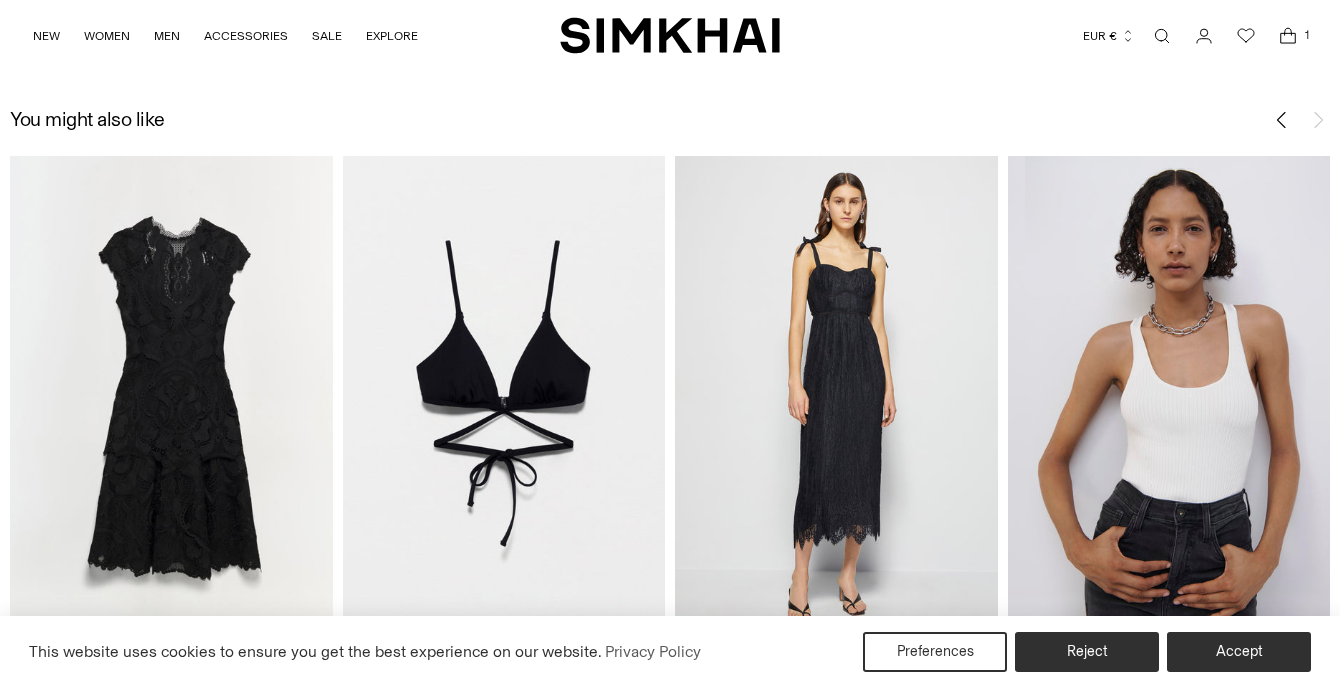 click 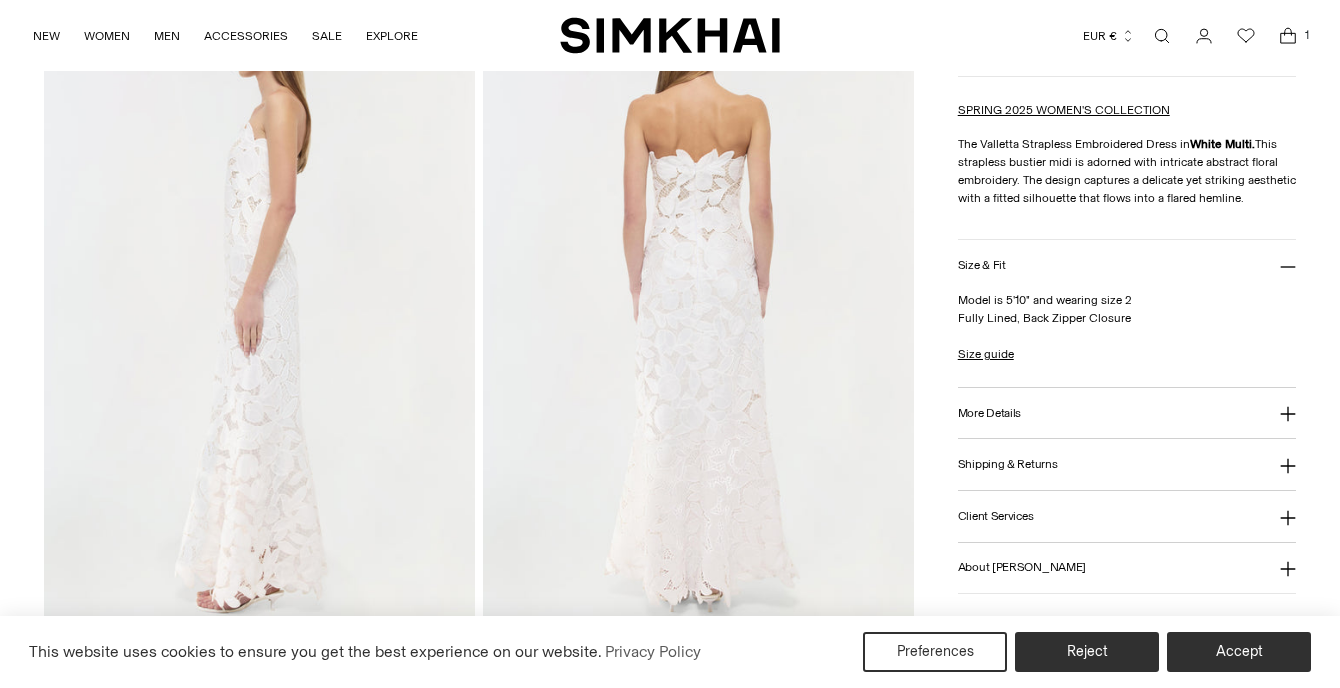 scroll, scrollTop: 797, scrollLeft: 0, axis: vertical 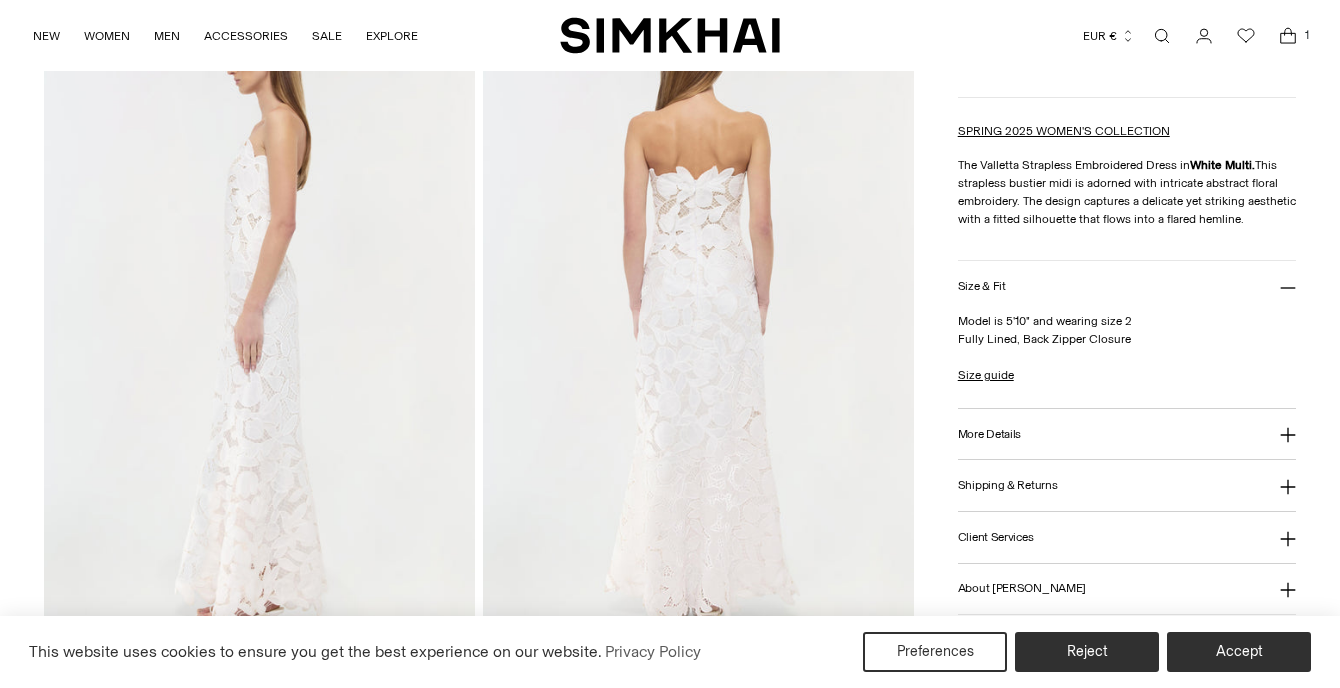 click at bounding box center [698, 325] 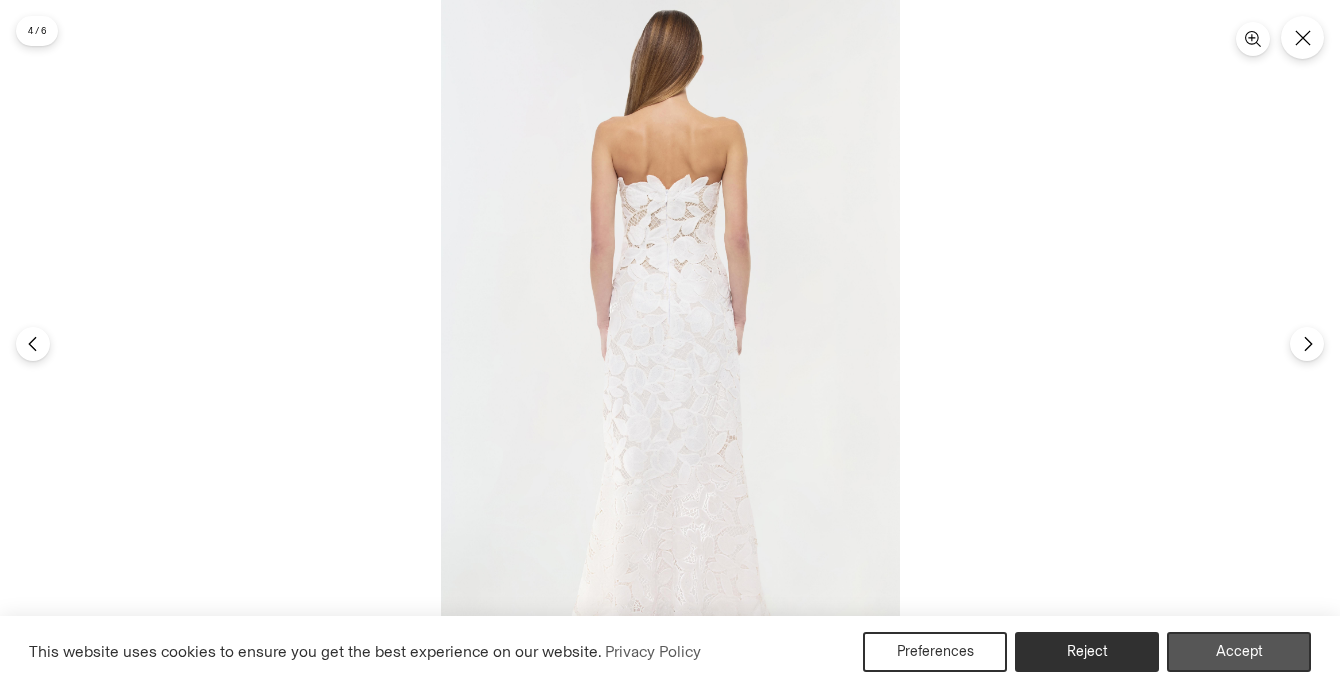 click on "Accept" at bounding box center [1239, 652] 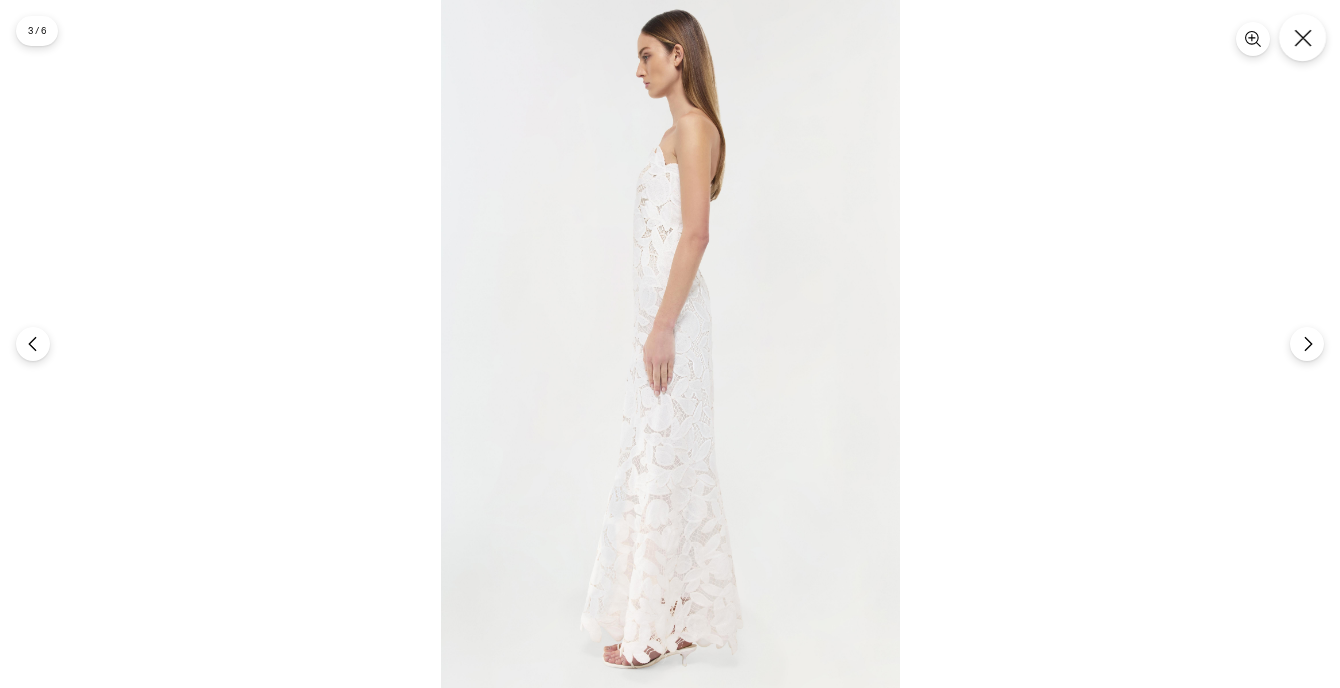 click 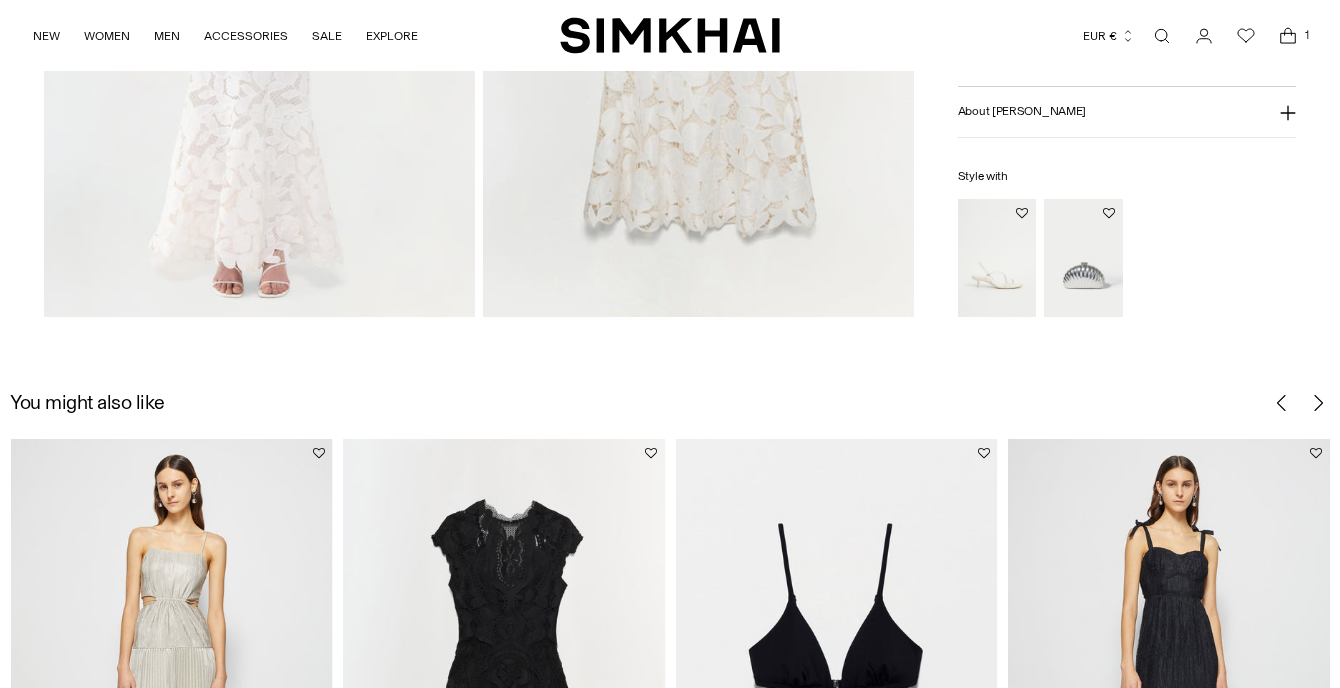 scroll, scrollTop: 1842, scrollLeft: 0, axis: vertical 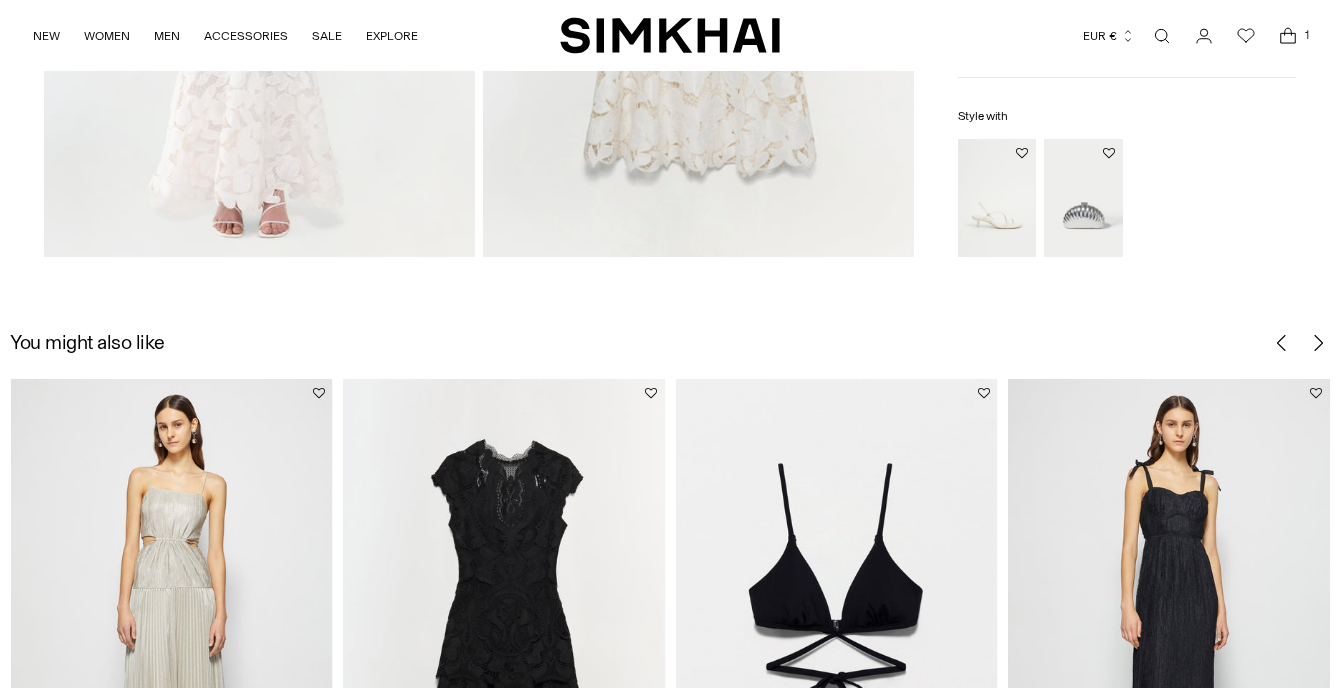 click 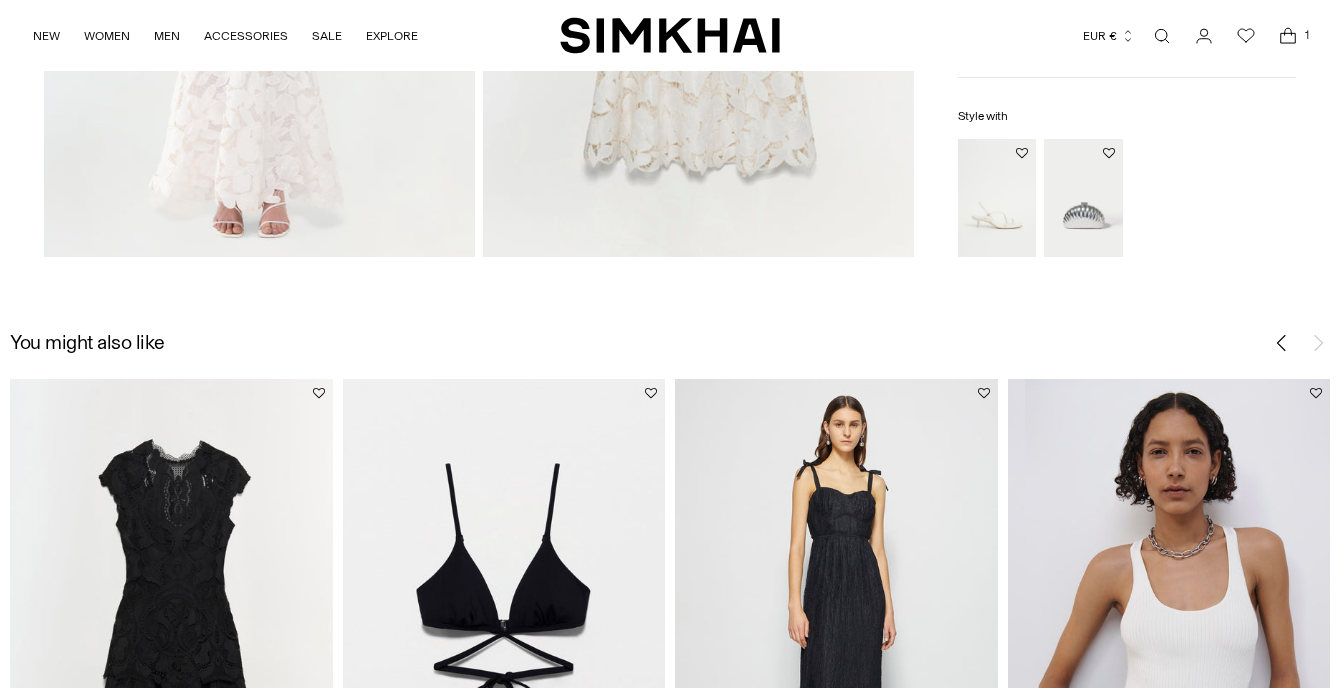 click 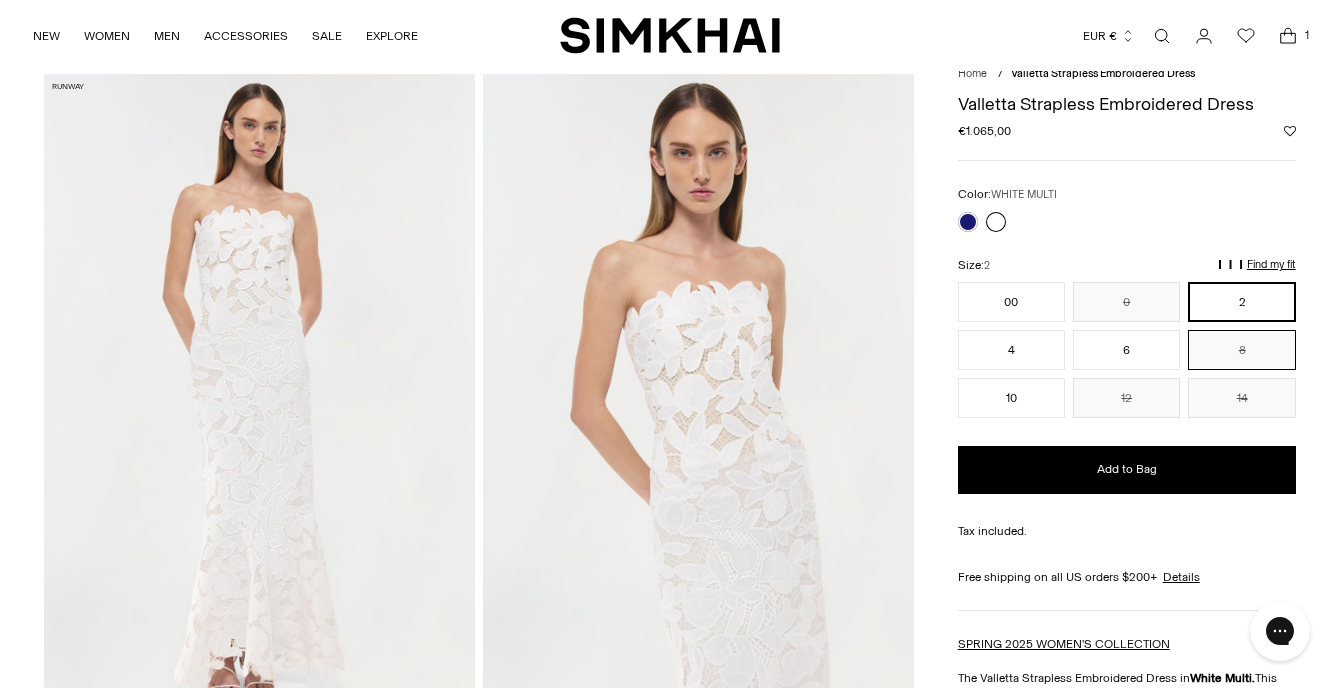 scroll, scrollTop: 72, scrollLeft: 0, axis: vertical 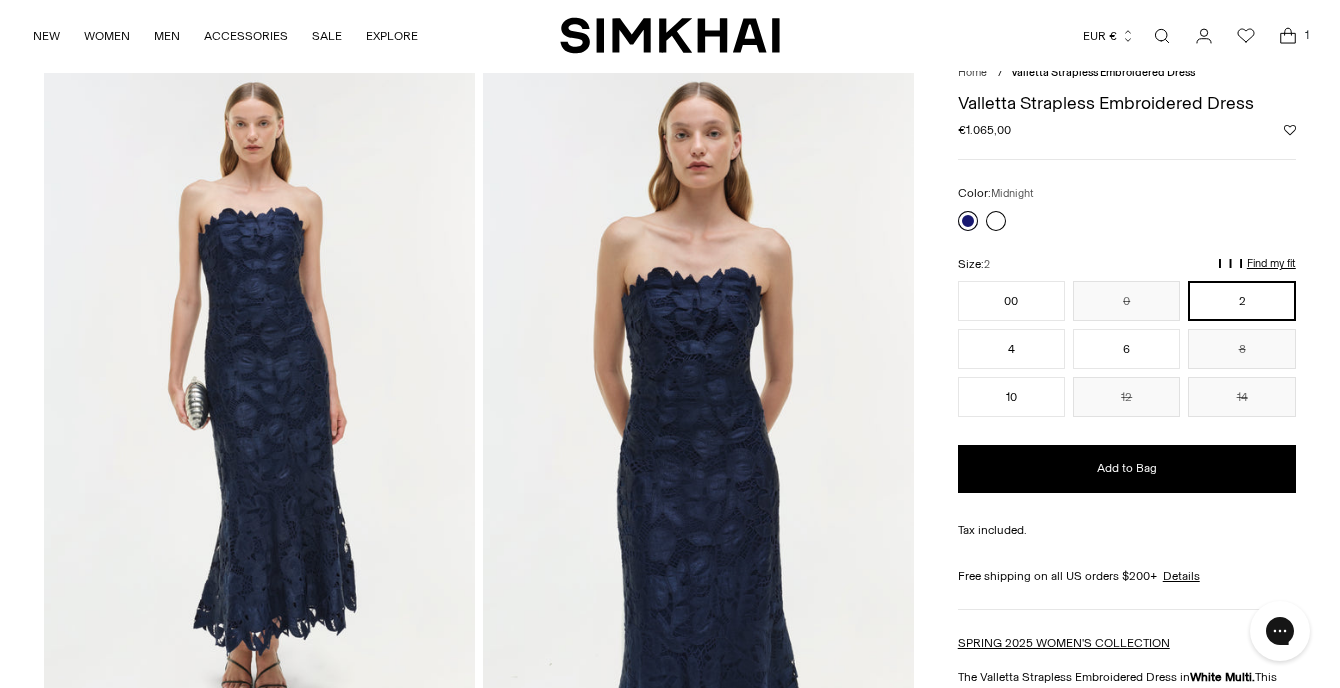 click at bounding box center [968, 221] 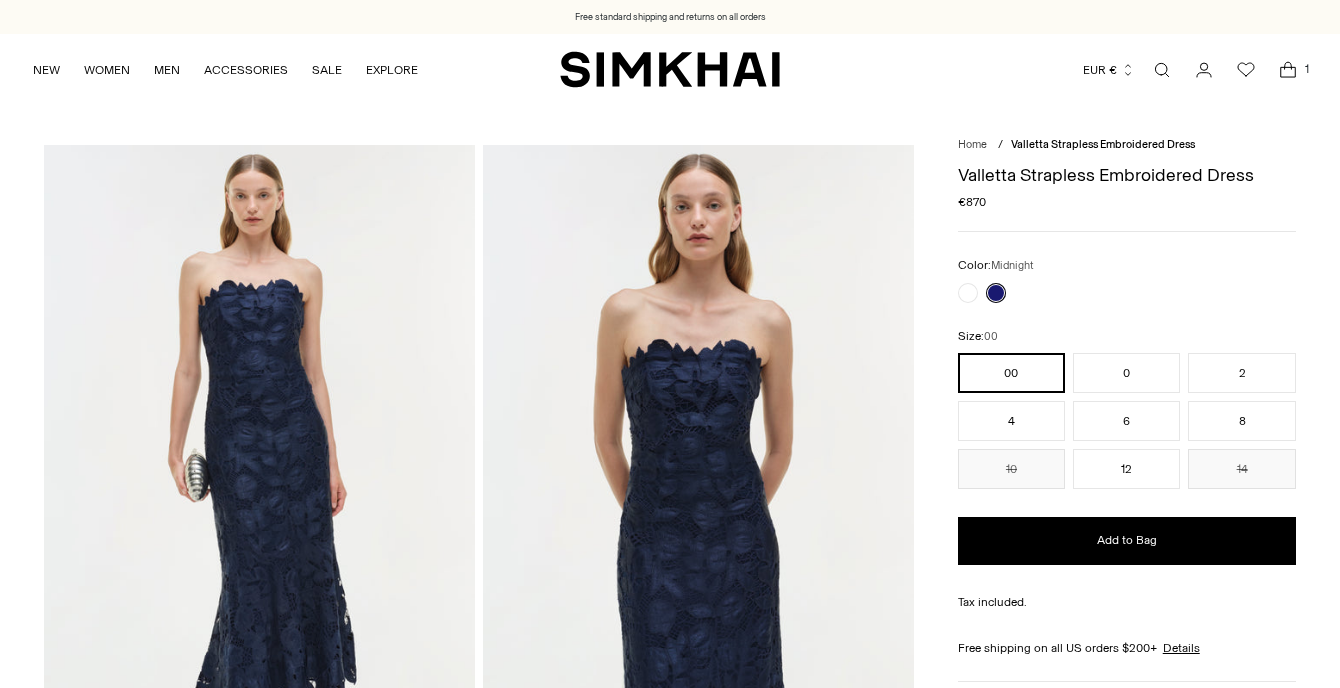 scroll, scrollTop: 0, scrollLeft: 0, axis: both 